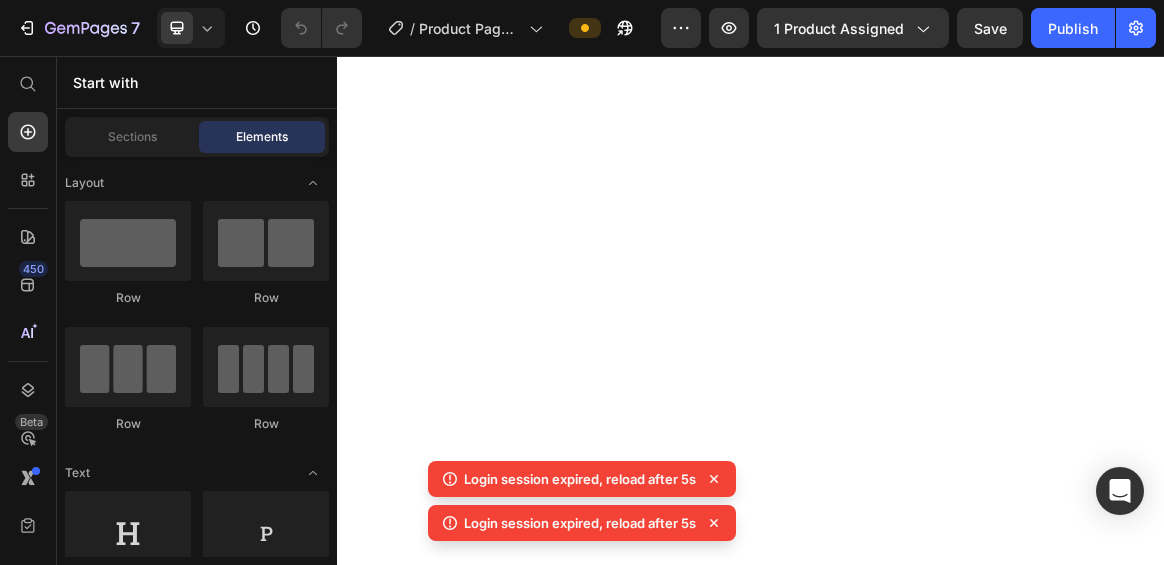 scroll, scrollTop: 0, scrollLeft: 0, axis: both 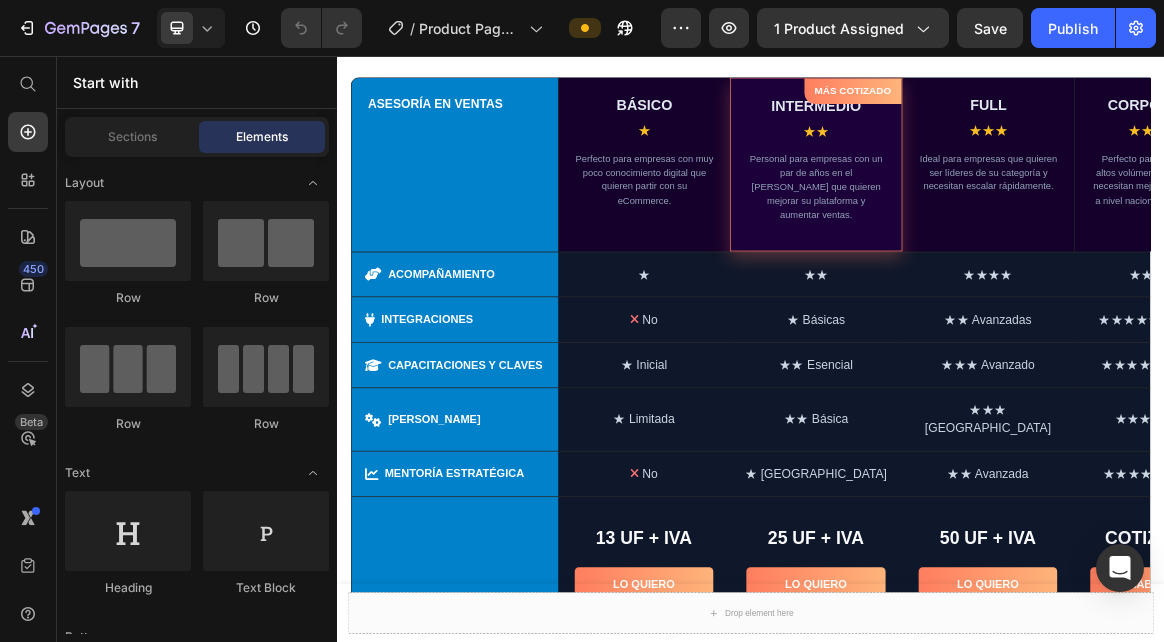 click on "★ Inicial" at bounding box center [783, 504] 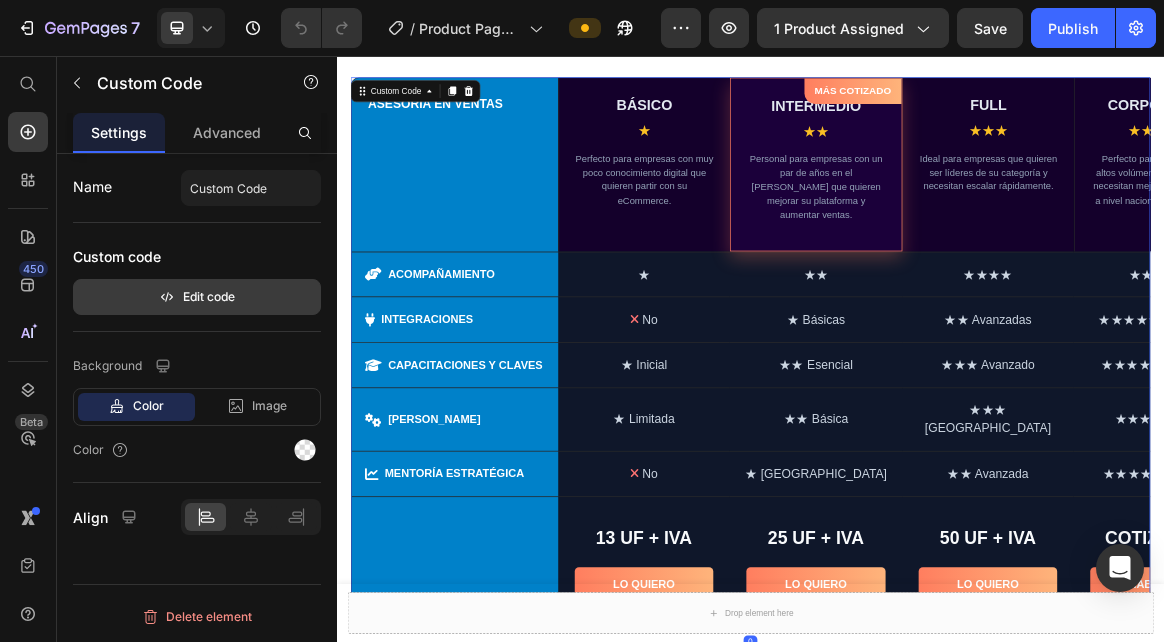 click on "Edit code" at bounding box center (197, 297) 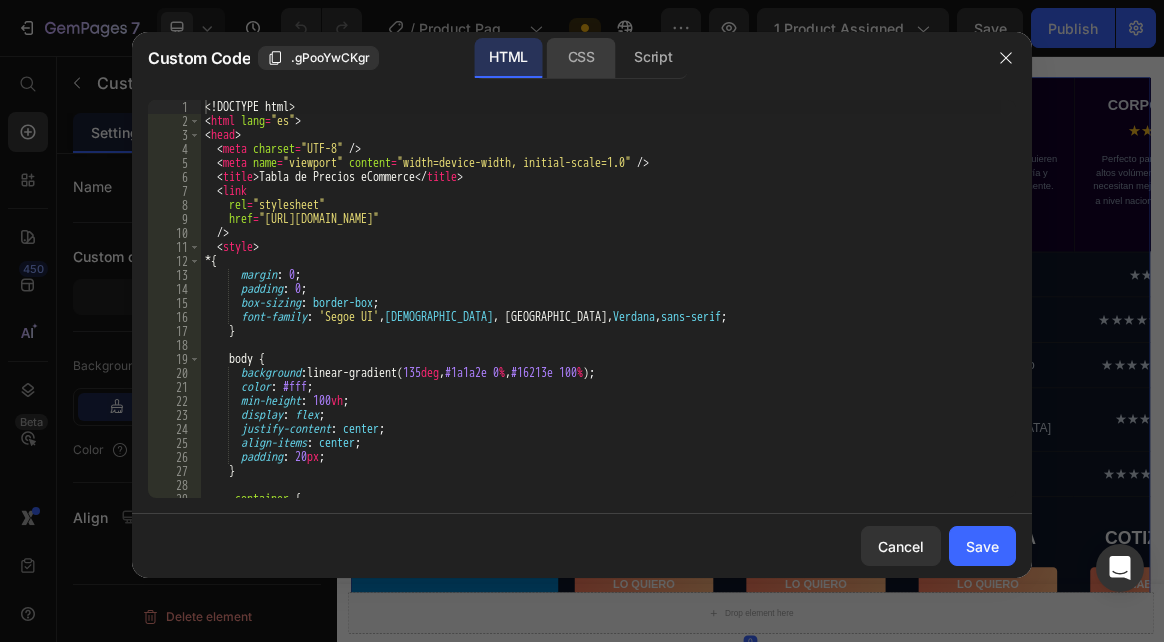 click on "CSS" 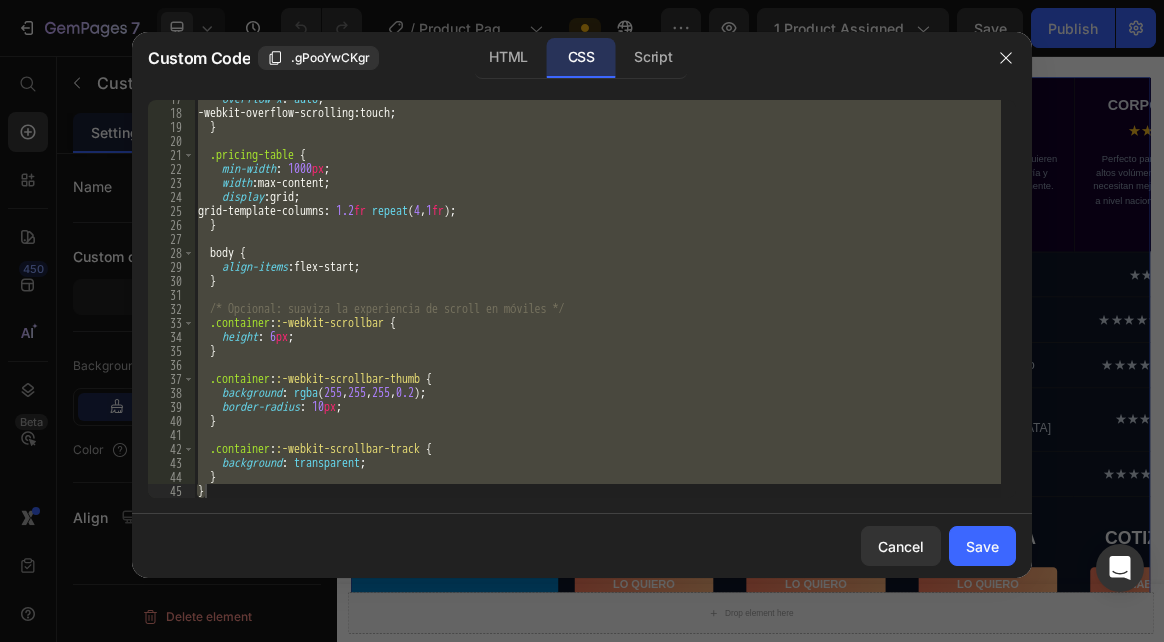 scroll, scrollTop: 112, scrollLeft: 0, axis: vertical 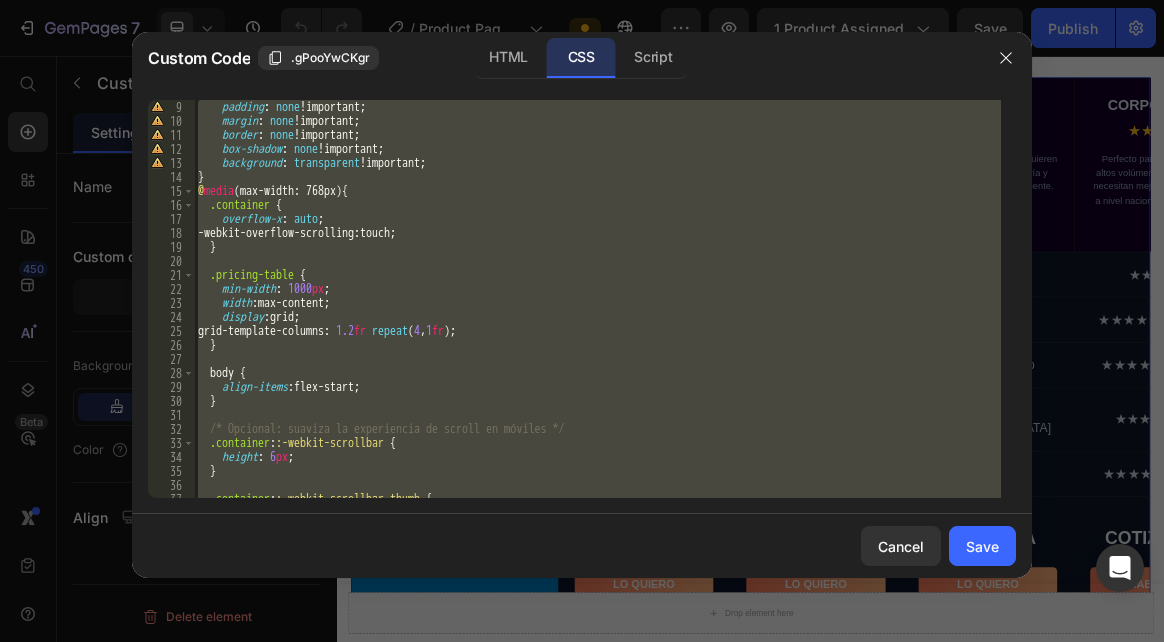 click on "padding :   none  !important ;      margin :   none  !important ;      border :   none  !important ;      box-shadow :   none  !important ;      background :   transparent  !important ; } @ media  (max-width: 768px)  {    .container   {      overflow-x :   auto ;     -webkit-overflow-scrolling :  touch ;    }    .pricing-table   {      min-width :   1000 px ;      width :  max-content ;      display :  grid ;     grid-template-columns :   1.2 fr   repeat ( 4 ,  1 fr ) ;    }    body   {      align-items :  flex-start ;    }    /* Opcional: suaviza la experiencia de scroll en móviles */    .container : :-webkit-scrollbar   {      height :   6 px ;    }    .container : :-webkit-scrollbar-thumb   {      background :   rgba ( 255 ,  255 ,  255 ,  0.2 ) ;" at bounding box center [597, 299] 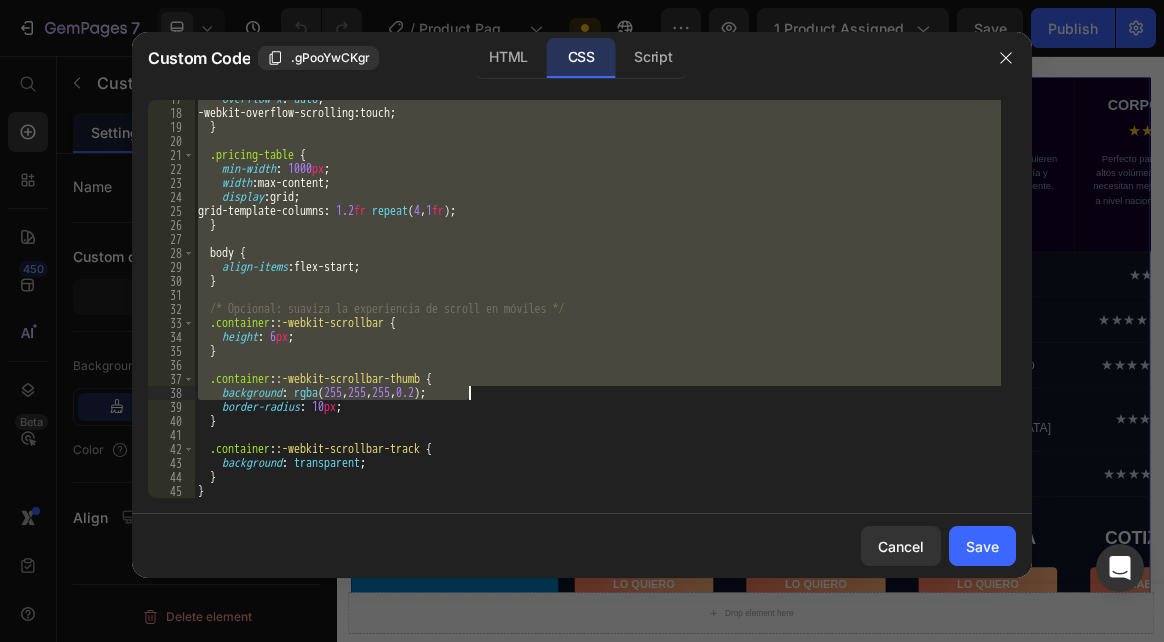 scroll, scrollTop: 232, scrollLeft: 0, axis: vertical 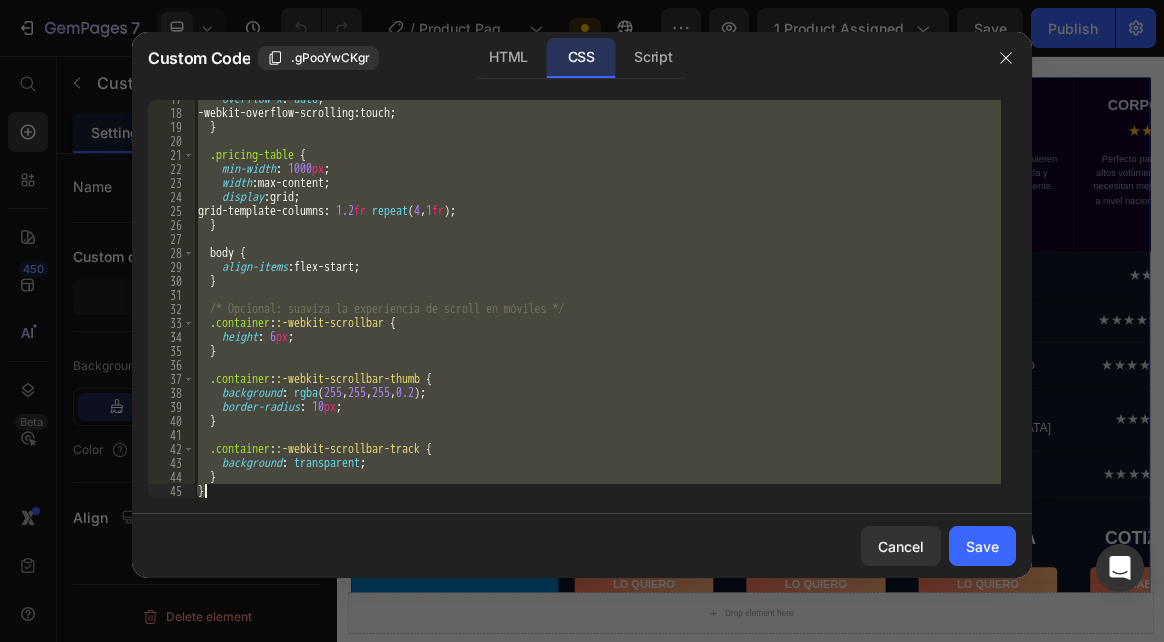 drag, startPoint x: 196, startPoint y: 193, endPoint x: 501, endPoint y: 498, distance: 431.33514 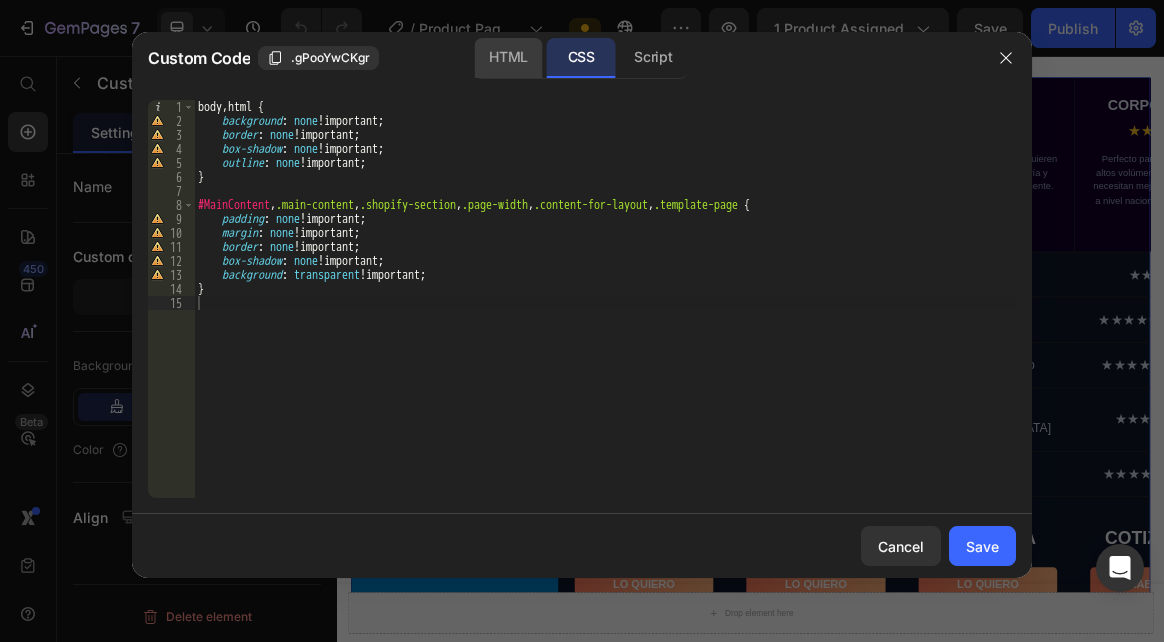 click on "HTML" 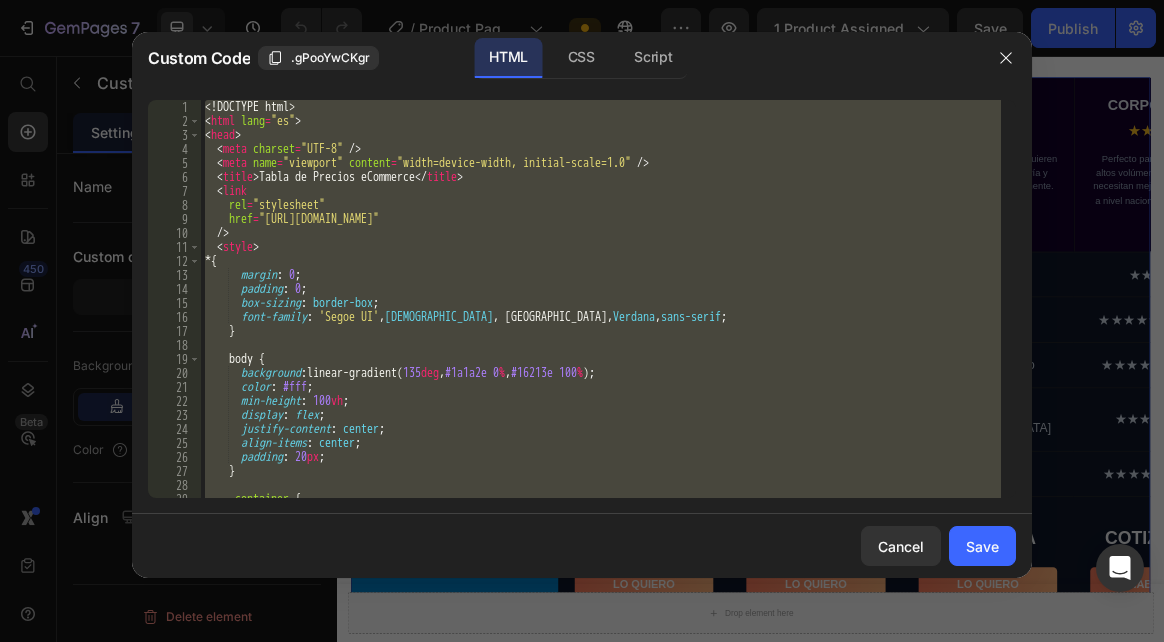 click on "<! DOCTYPE   html > < html   lang = "es" > < head >    < meta   charset = "UTF-8"   />    < meta   name = "viewport"   content = "width=device-width, initial-scale=1.0"   />    < title > Tabla de Precios eCommerce </ title >    < link      rel = "stylesheet"      href = "[URL][DOMAIN_NAME]"    />    < style >     *  {         margin :   0 ;         padding :   0 ;         box-sizing :   border-box ;         font-family :   ' Segoe UI ' ,  Tahoma , [GEOGRAPHIC_DATA],  Verdana ,  sans-serif ;      }      body   {         background :  linear-gradient( 135 deg ,  #1a1a2e   0 % ,  #16213e   100 % ) ;         color :   #fff ;         min-height :   100 vh ;         display :   flex ;         justify-content :   center ;         align-items :   center ;         padding :   20 px ;      }      .container   {         width :   100 % ;" at bounding box center (601, 299) 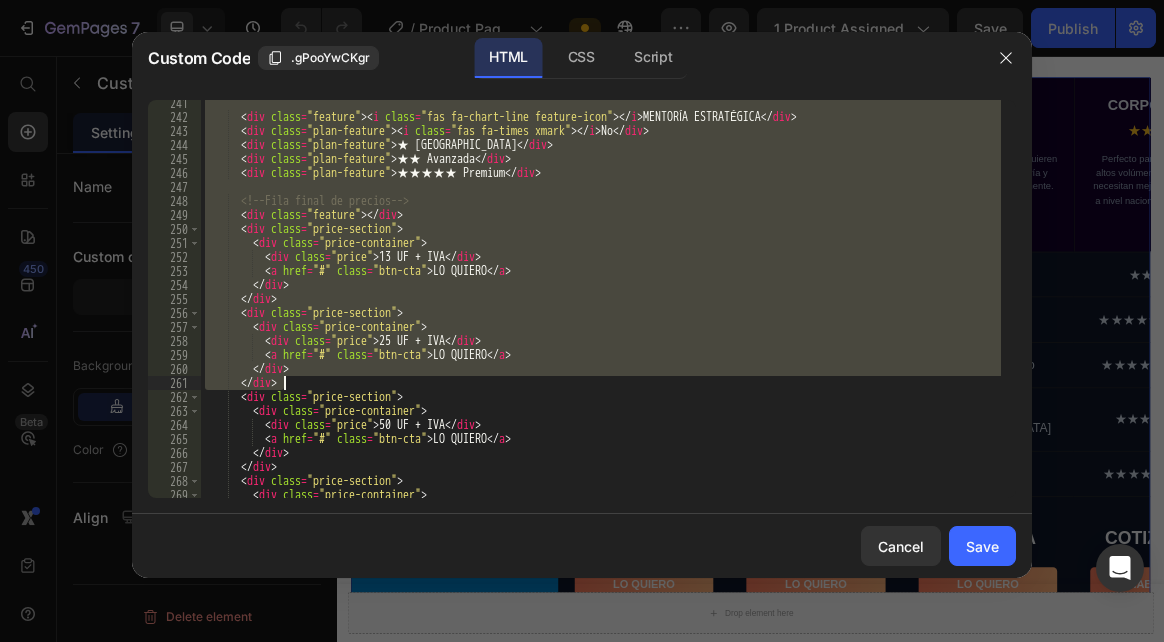 scroll, scrollTop: 3550, scrollLeft: 0, axis: vertical 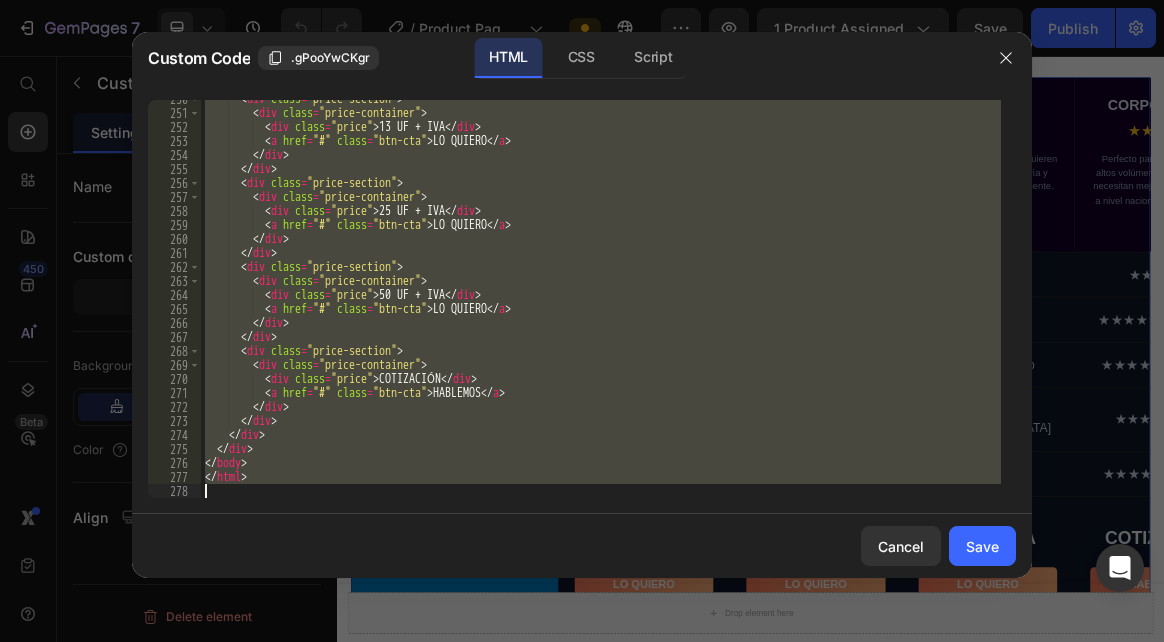 drag, startPoint x: 205, startPoint y: 105, endPoint x: 476, endPoint y: 506, distance: 483.98553 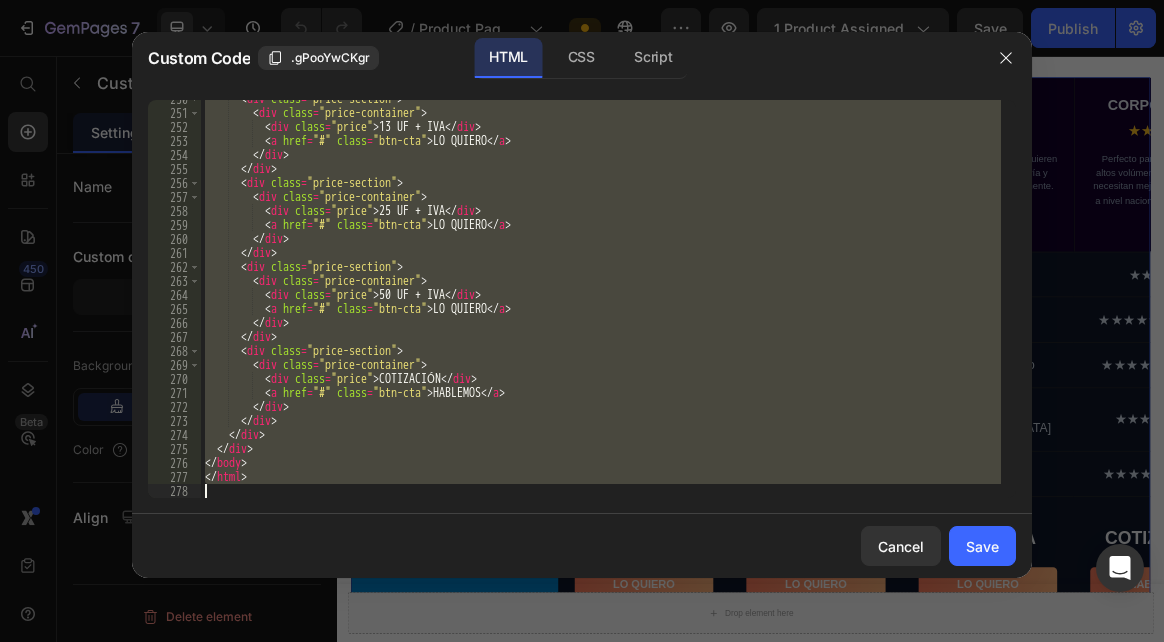 paste 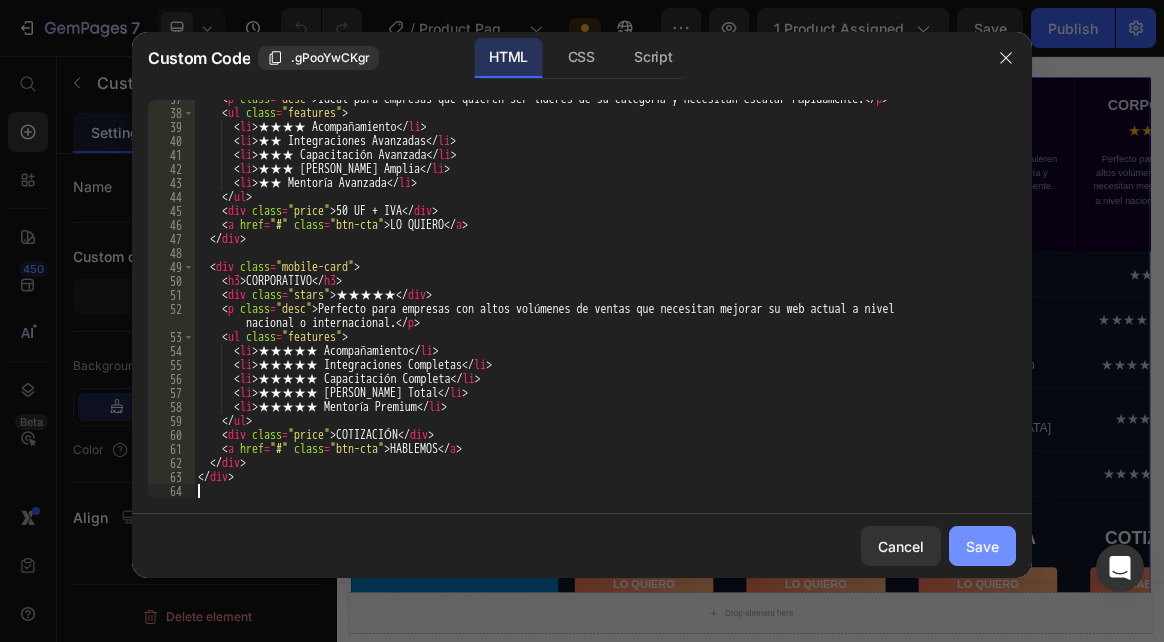 click on "Save" at bounding box center (982, 546) 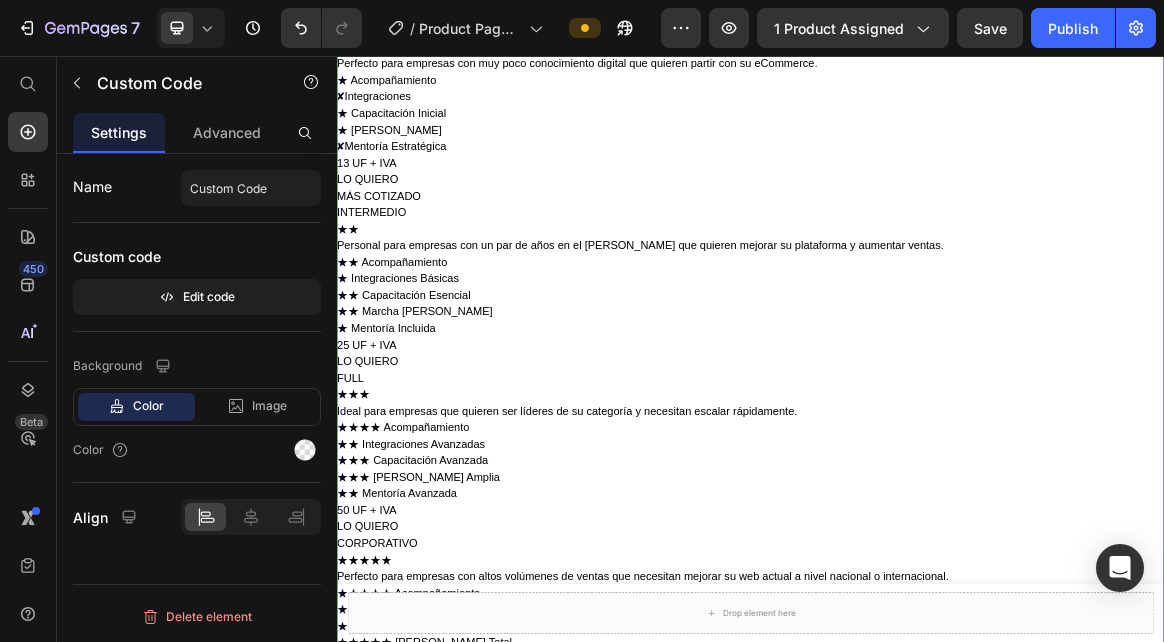 scroll, scrollTop: 1300, scrollLeft: 0, axis: vertical 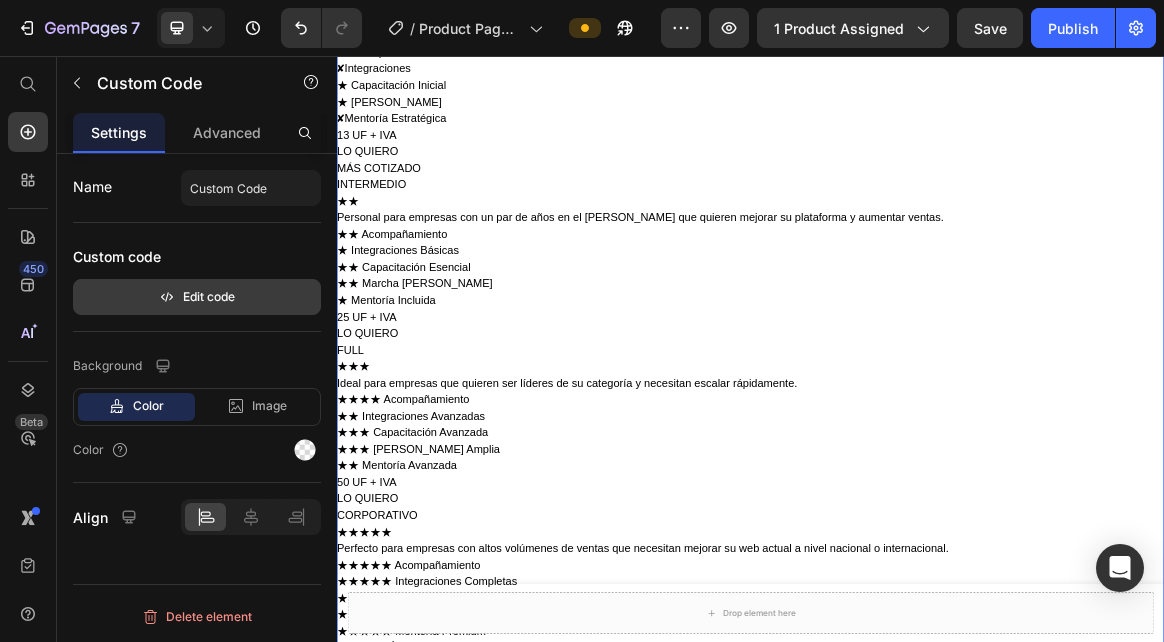 click on "Edit code" at bounding box center (197, 297) 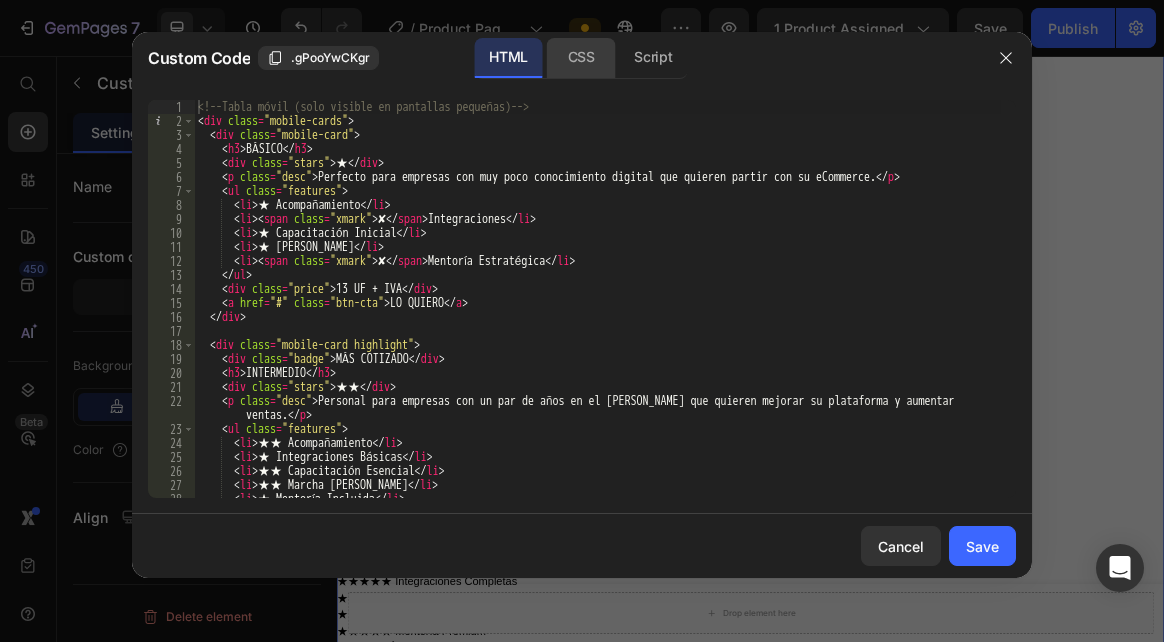 click on "CSS" 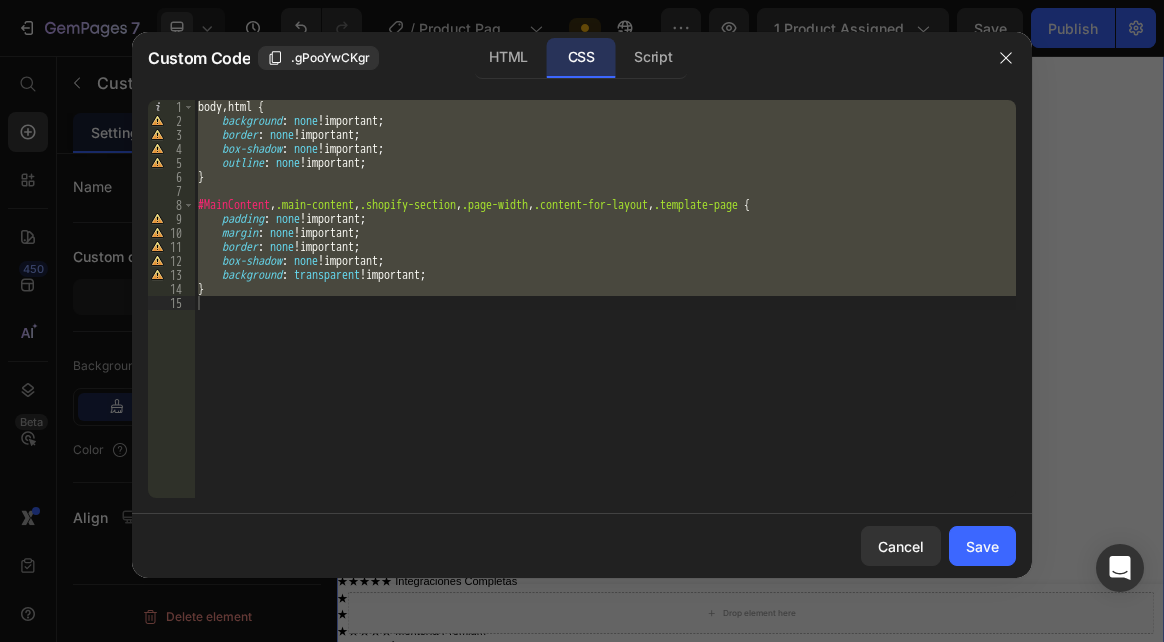 click on "body ,  html   {      background :   none  !important ;      border :   none  !important ;      box-shadow :   none  !important ;      outline :   none  !important ; } #MainContent ,  .main-content ,  .shopify-section ,  .page-width ,  .content-for-layout ,  .template-page   {      padding :   none  !important ;      margin :   none  !important ;      border :   none  !important ;      box-shadow :   none  !important ;      background :   transparent  !important ; }" at bounding box center [605, 299] 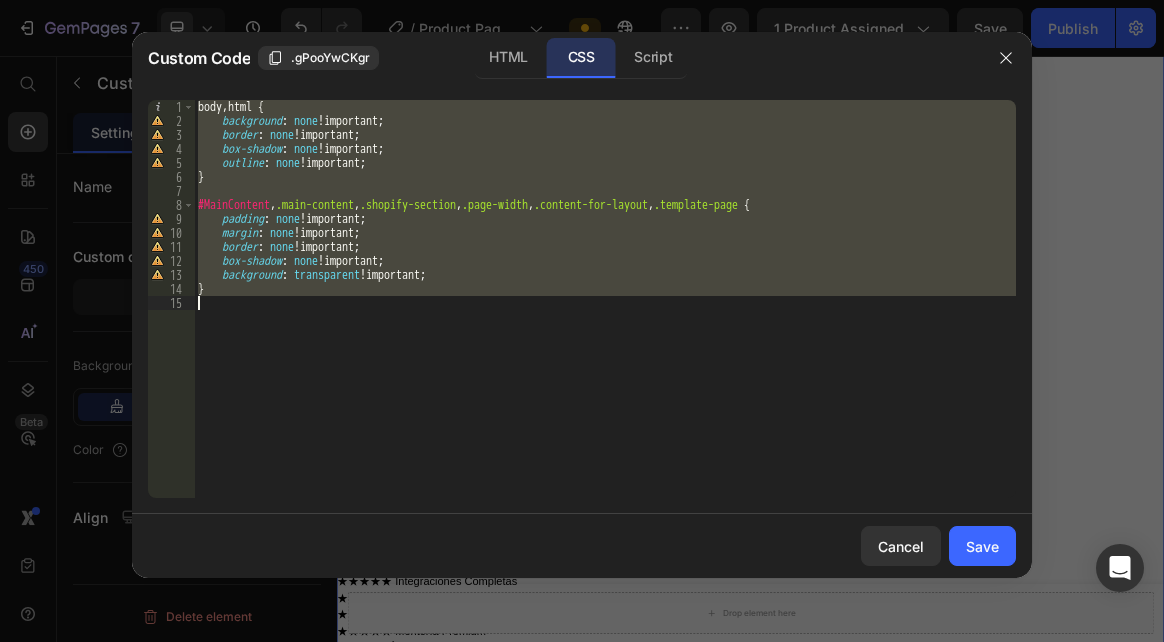 drag, startPoint x: 199, startPoint y: 106, endPoint x: 695, endPoint y: 386, distance: 569.57526 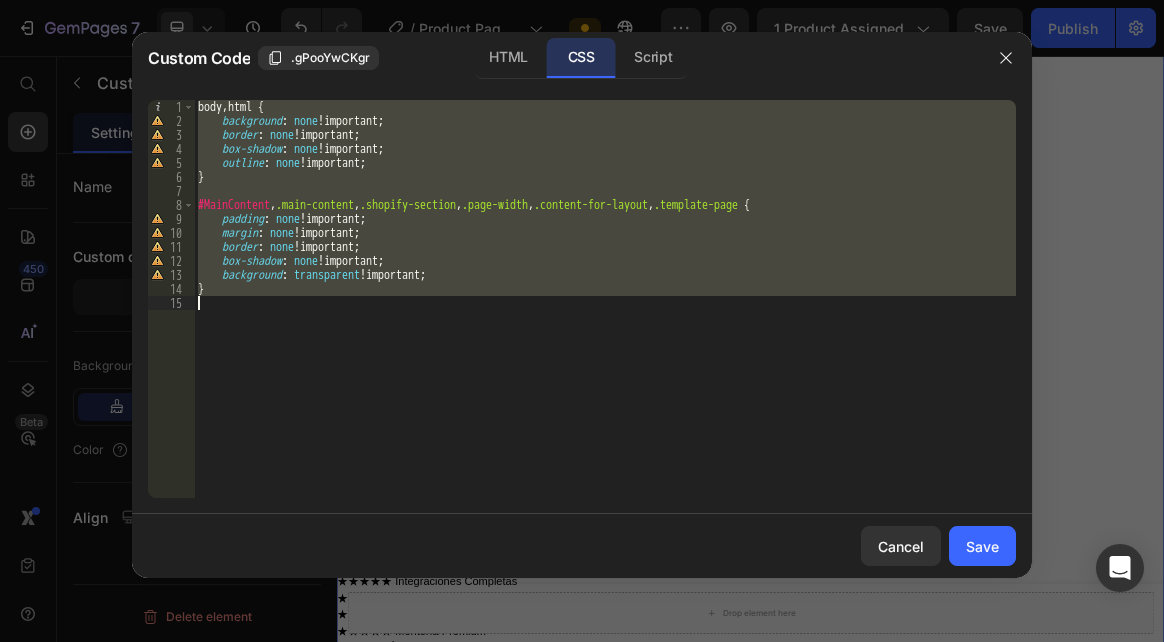 click on "body ,  html   {      background :   none  !important ;      border :   none  !important ;      box-shadow :   none  !important ;      outline :   none  !important ; } #MainContent ,  .main-content ,  .shopify-section ,  .page-width ,  .content-for-layout ,  .template-page   {      padding :   none  !important ;      margin :   none  !important ;      border :   none  !important ;      box-shadow :   none  !important ;      background :   transparent  !important ; }" at bounding box center [605, 299] 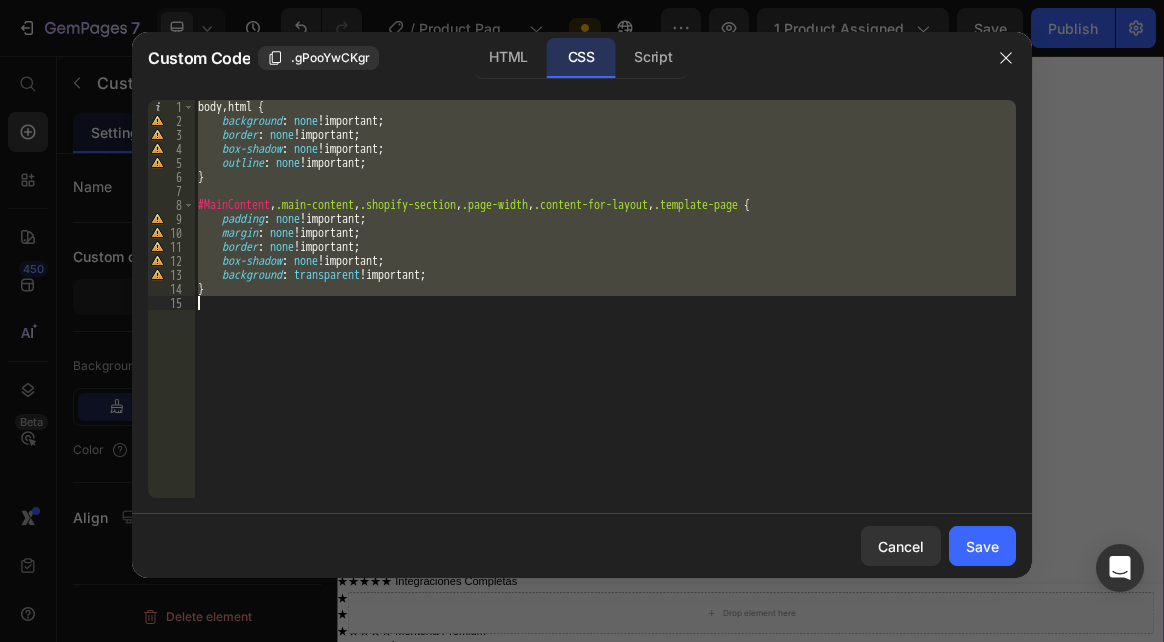 paste 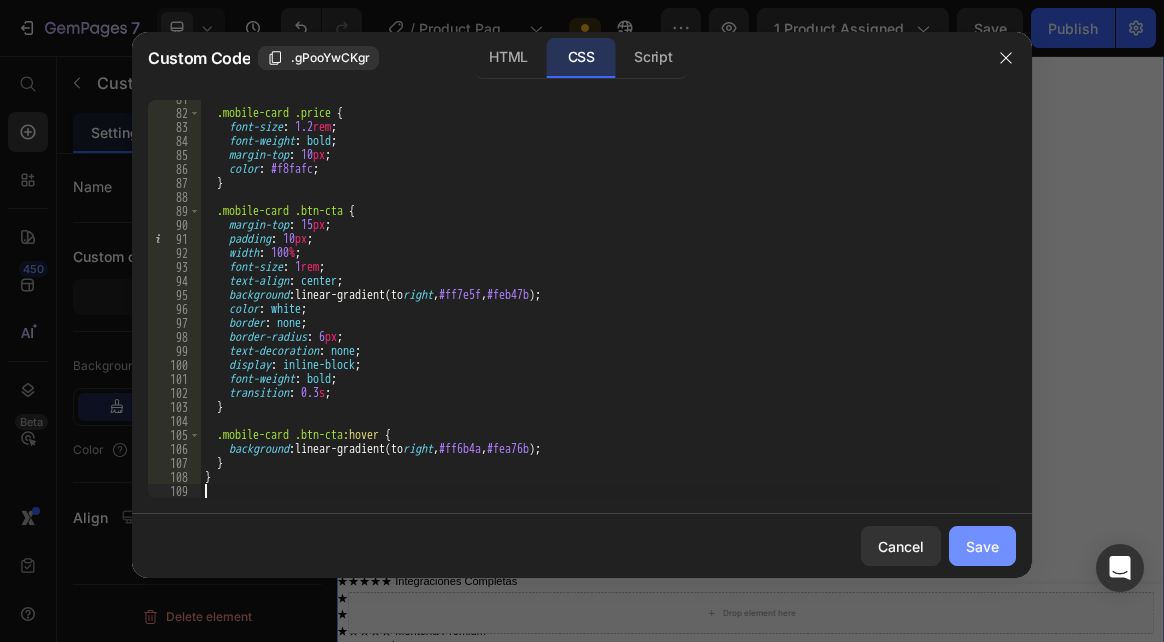 drag, startPoint x: 975, startPoint y: 551, endPoint x: 926, endPoint y: 719, distance: 175 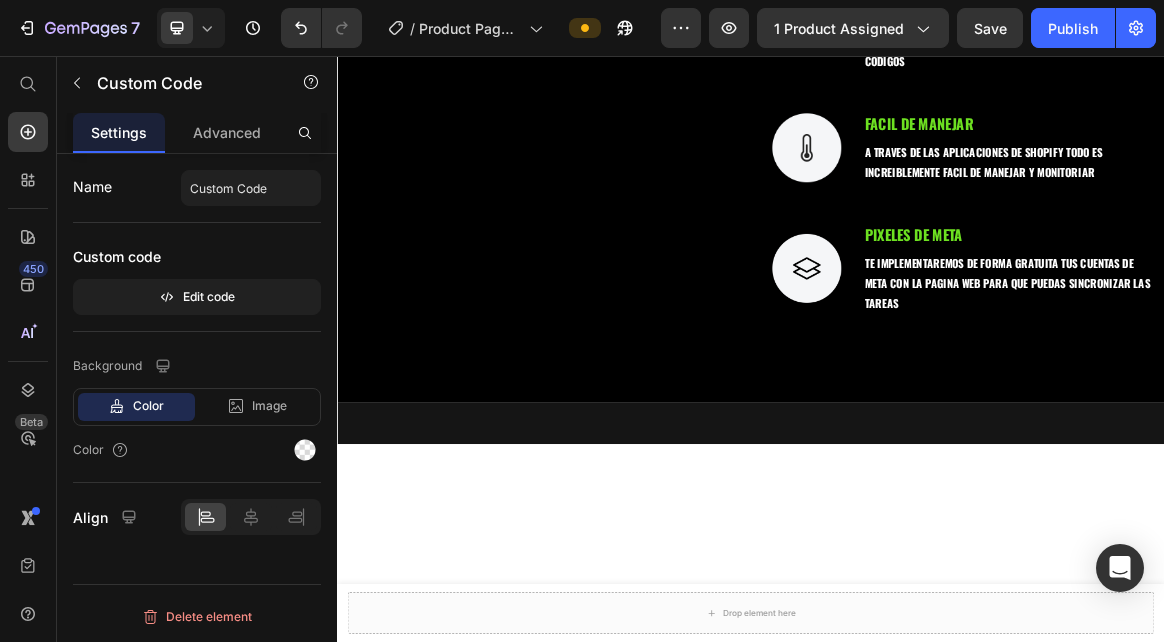 scroll, scrollTop: 2400, scrollLeft: 0, axis: vertical 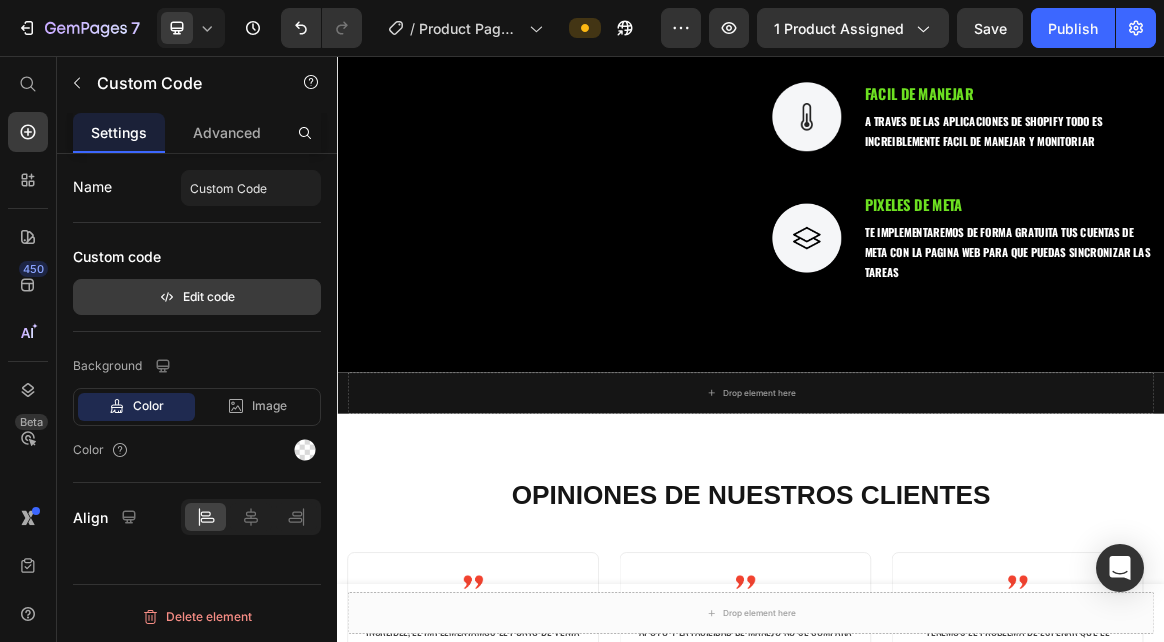 click on "Edit code" at bounding box center (197, 297) 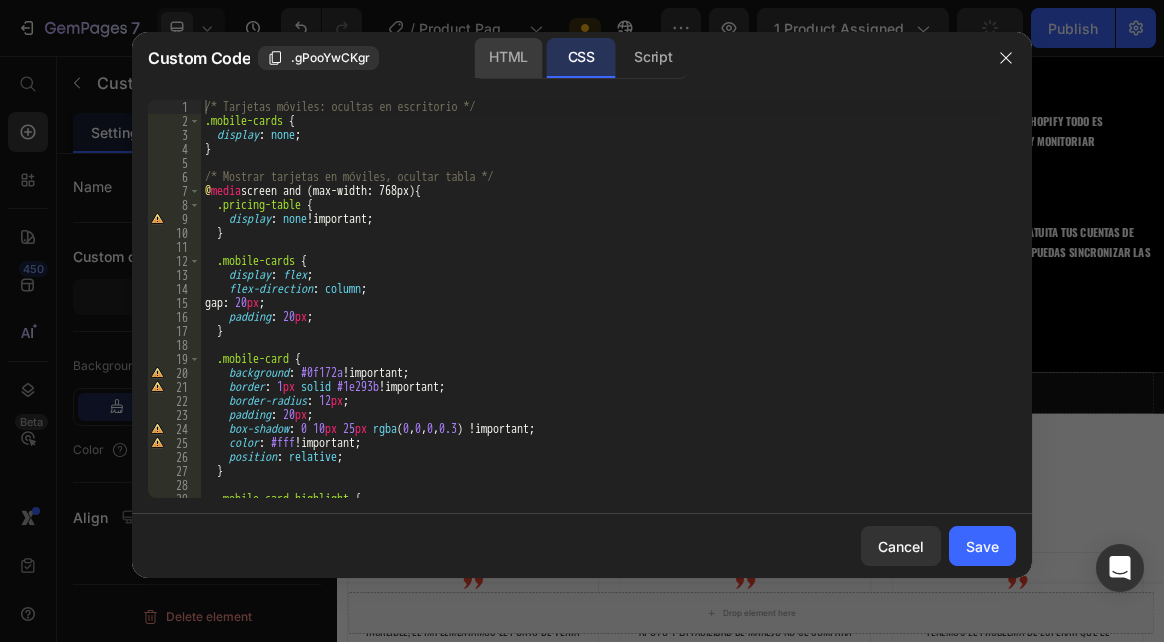 click on "HTML" 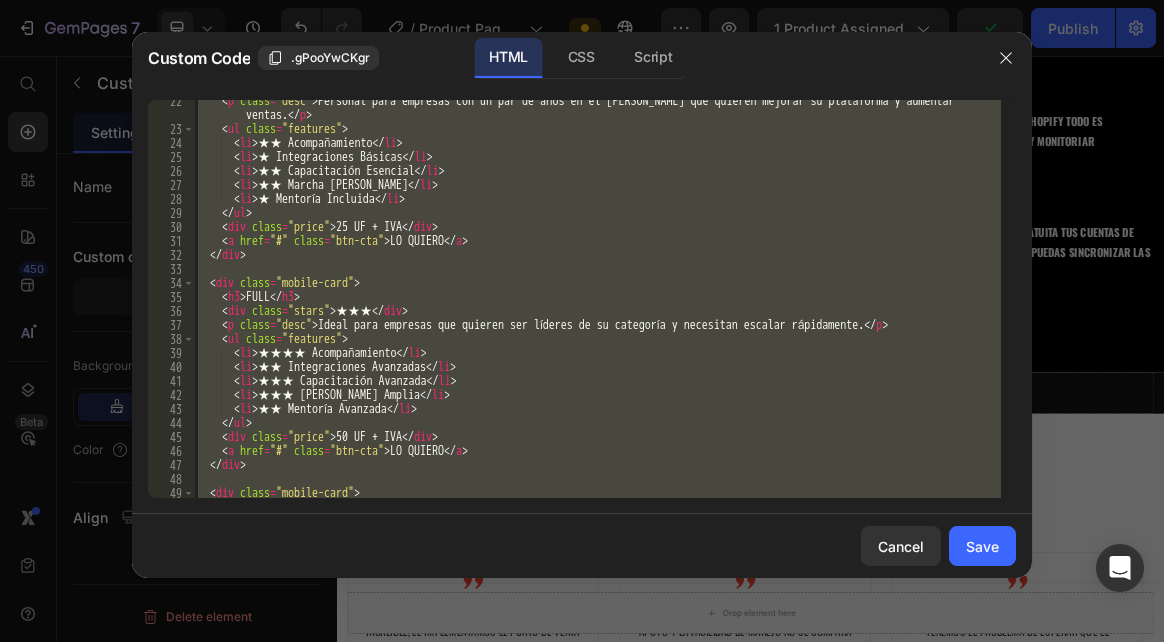 scroll, scrollTop: 526, scrollLeft: 0, axis: vertical 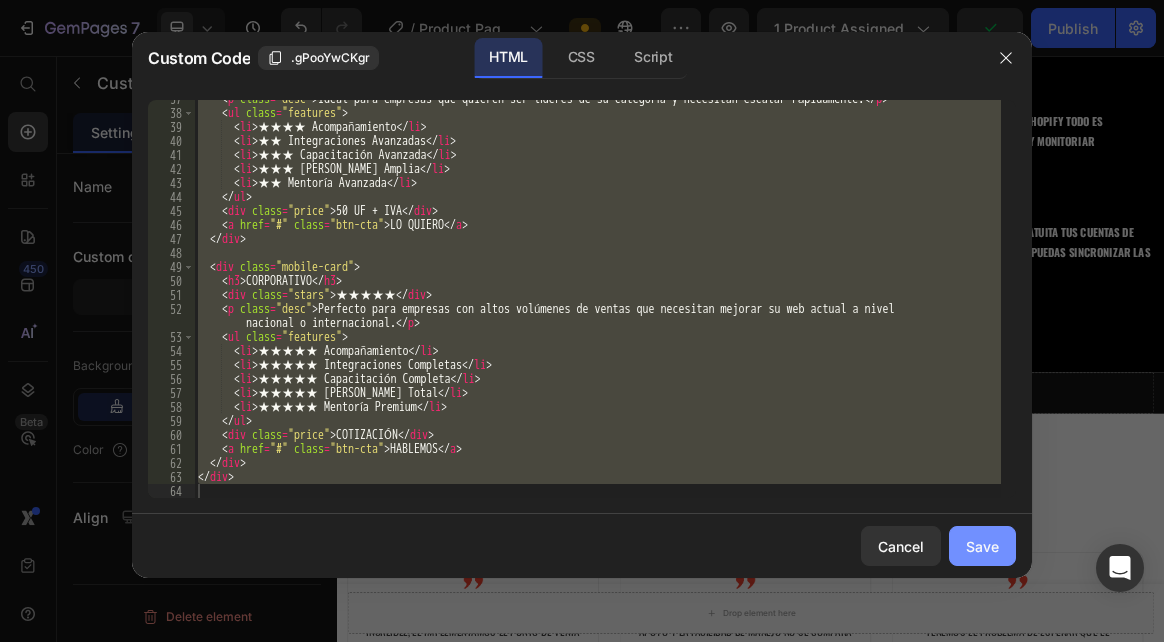 click on "Save" at bounding box center [982, 546] 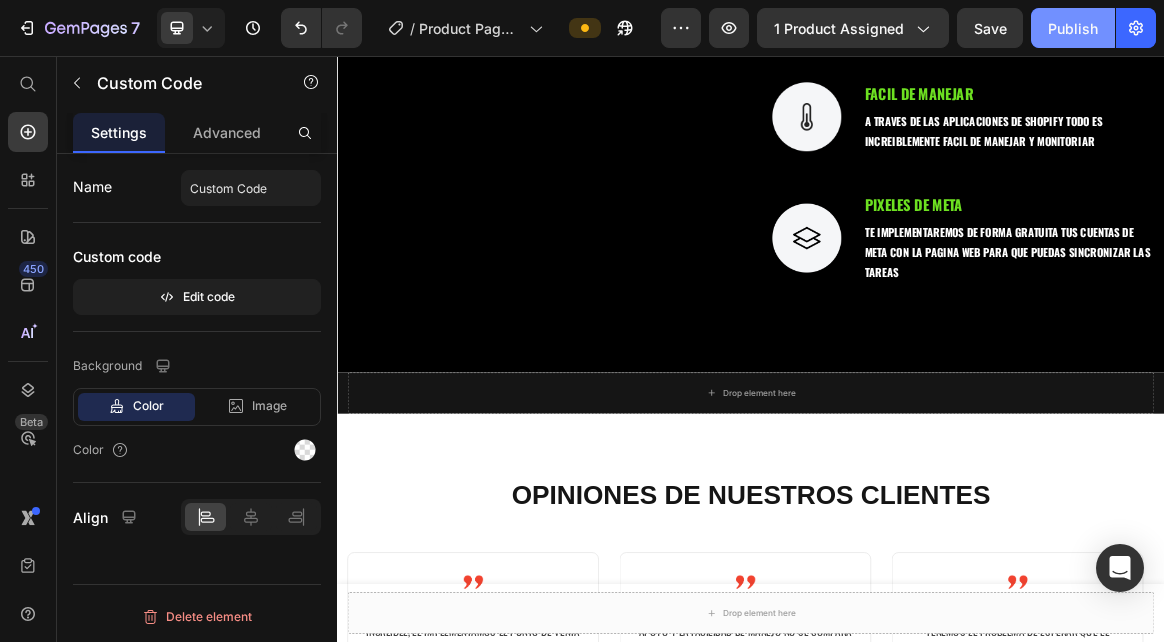 click on "Publish" at bounding box center (1073, 28) 